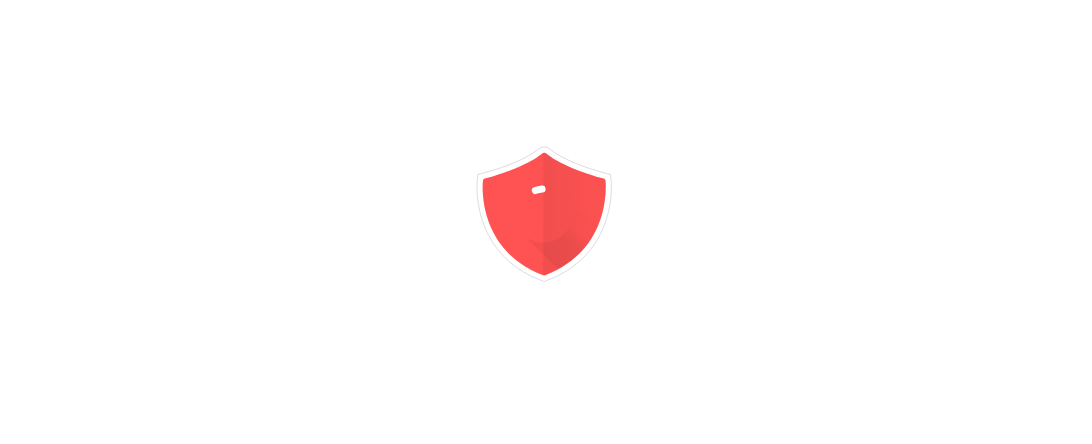 scroll, scrollTop: 0, scrollLeft: 0, axis: both 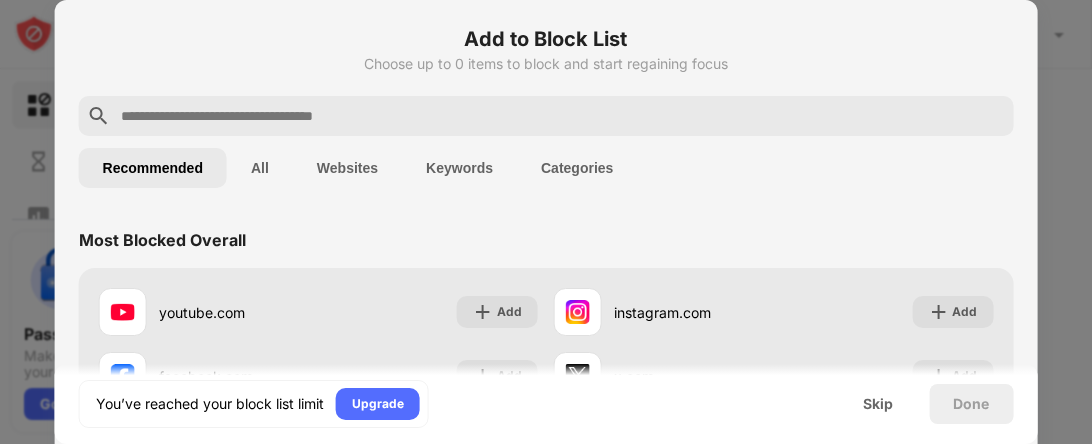 click on "All" at bounding box center [260, 168] 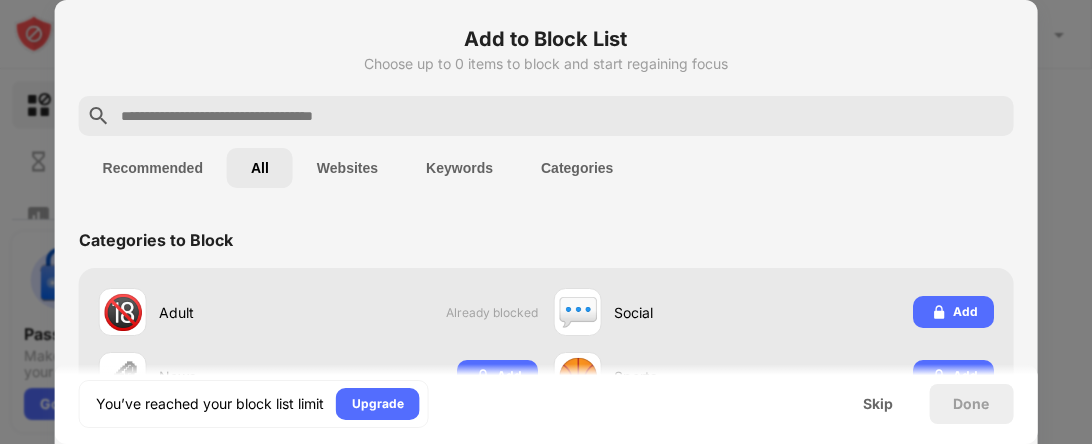 click on "Websites" at bounding box center (347, 168) 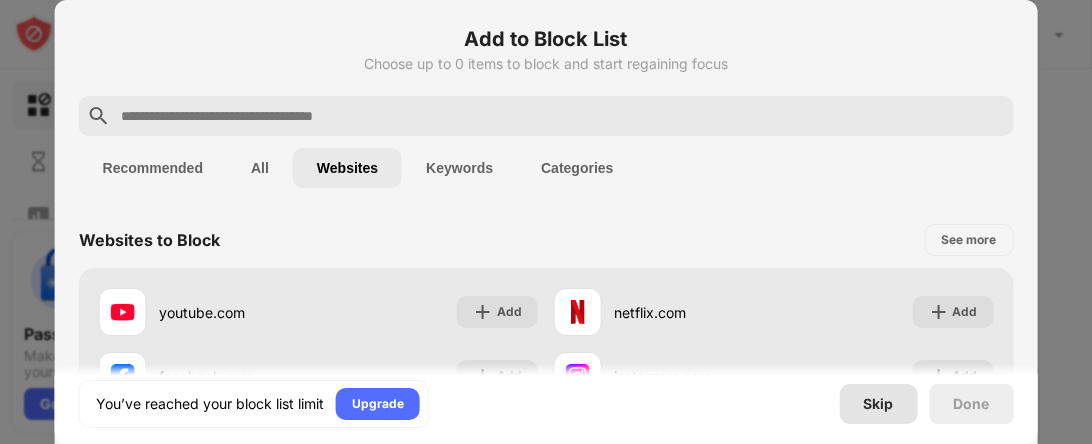 click on "Skip" at bounding box center [878, 404] 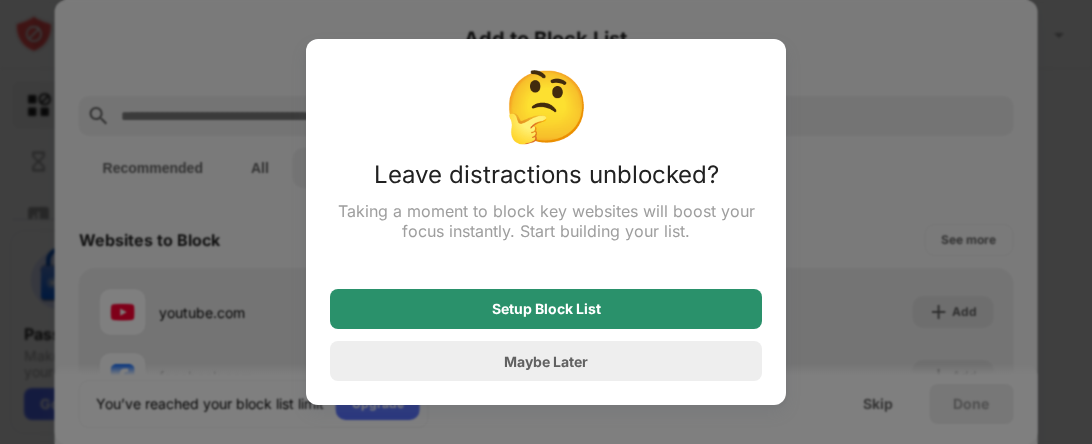 click on "Setup Block List" at bounding box center (546, 309) 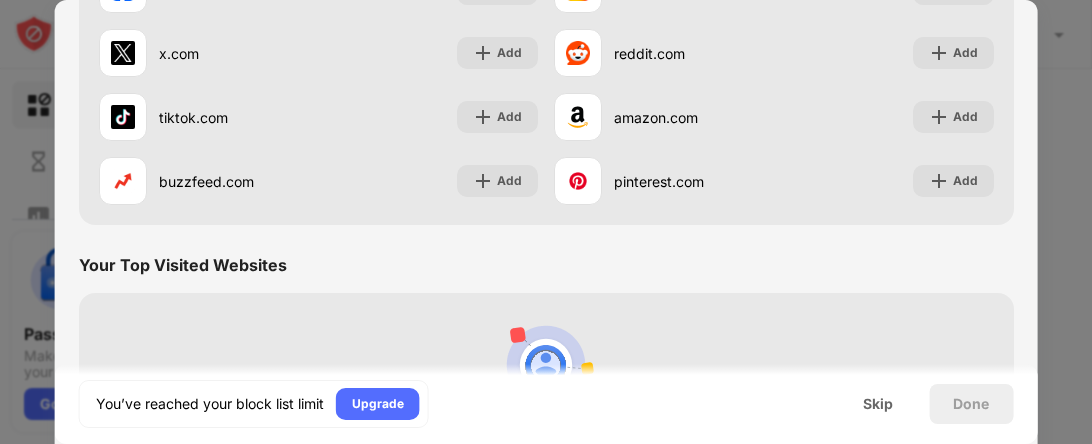 scroll, scrollTop: 0, scrollLeft: 0, axis: both 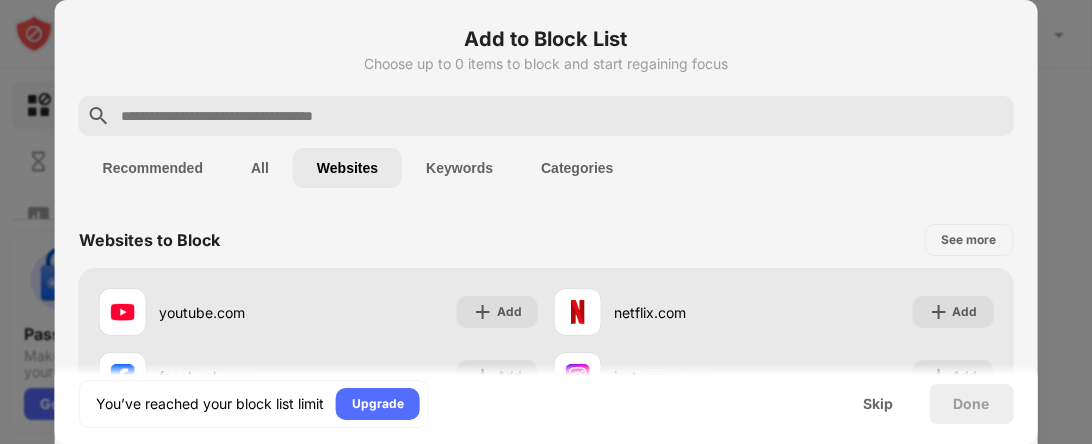 click on "Recommended" at bounding box center [153, 168] 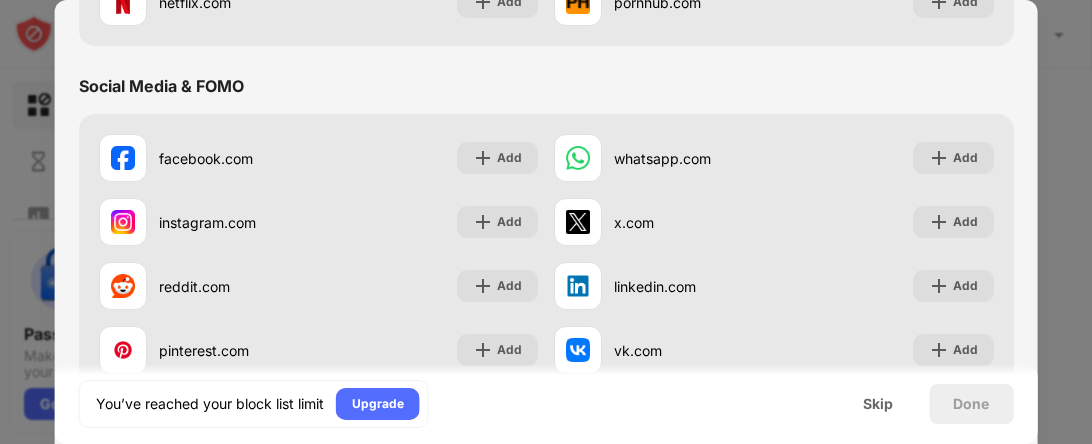 scroll, scrollTop: 411, scrollLeft: 0, axis: vertical 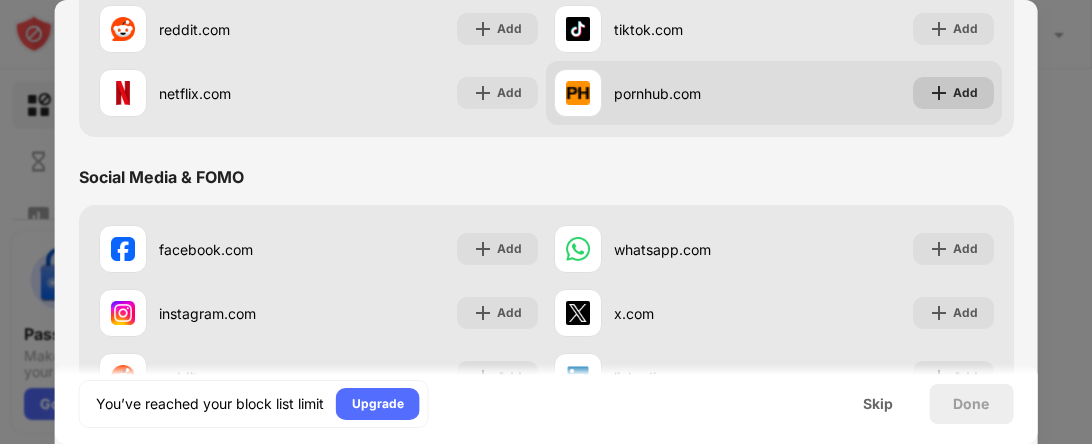 click at bounding box center [938, 93] 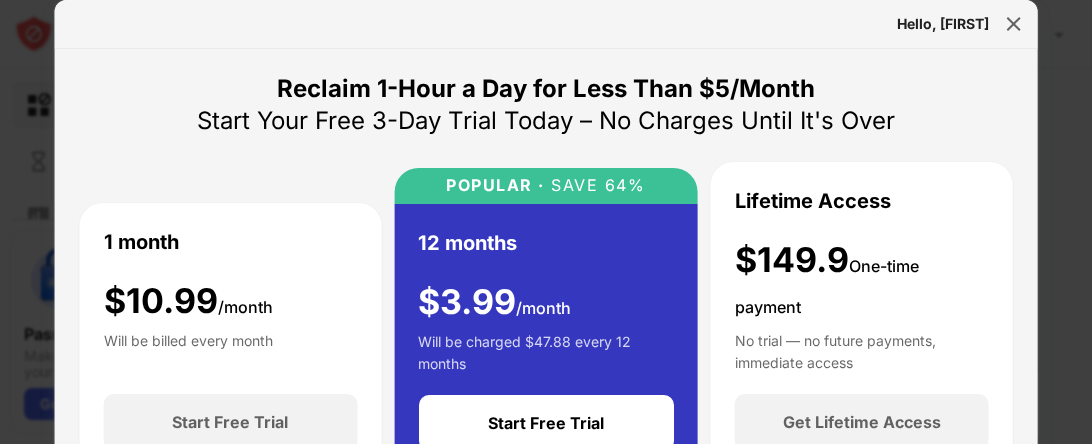 scroll, scrollTop: 0, scrollLeft: 0, axis: both 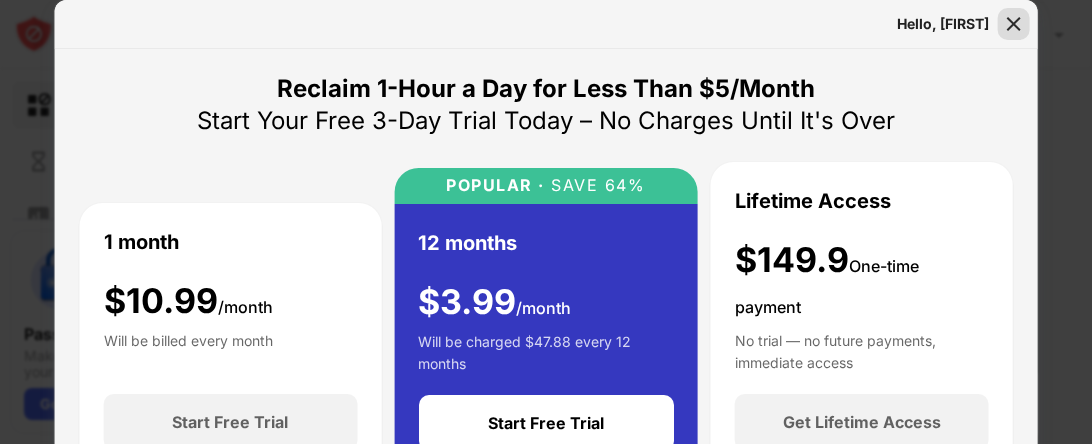 click at bounding box center (1013, 24) 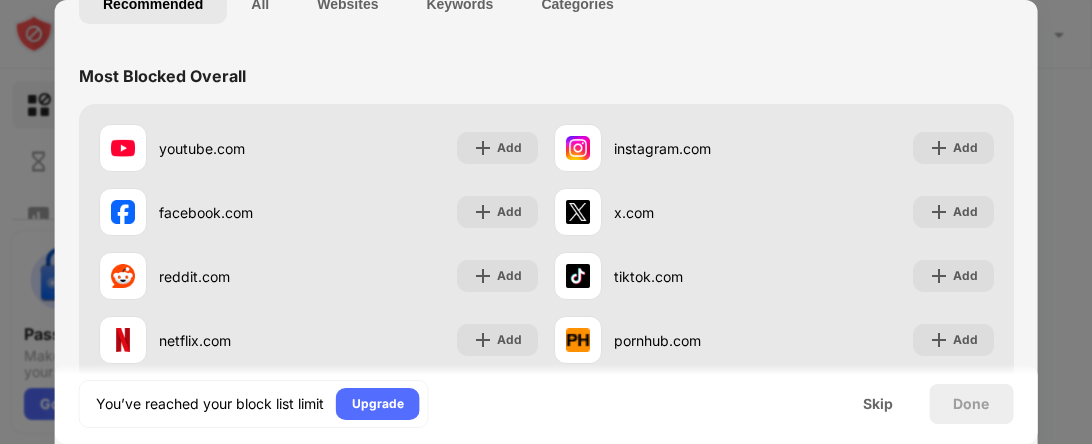 scroll, scrollTop: 159, scrollLeft: 0, axis: vertical 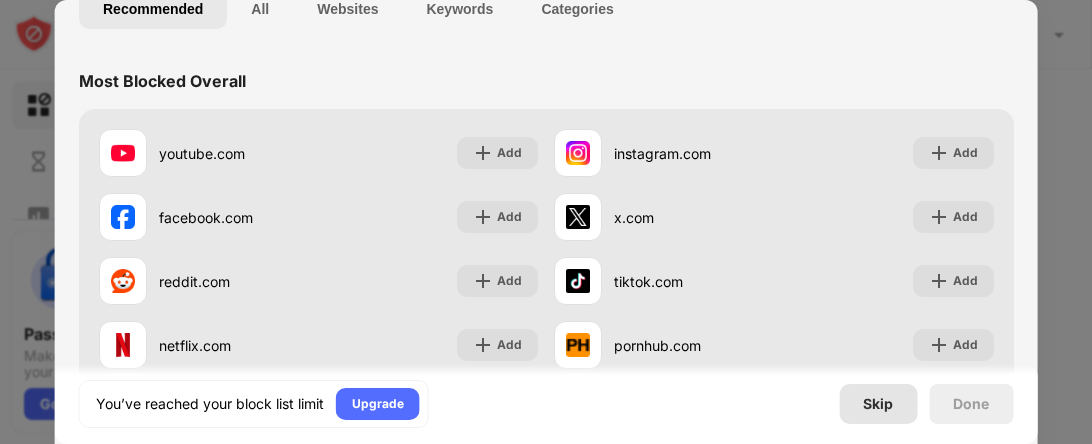 click on "Skip" at bounding box center (878, 404) 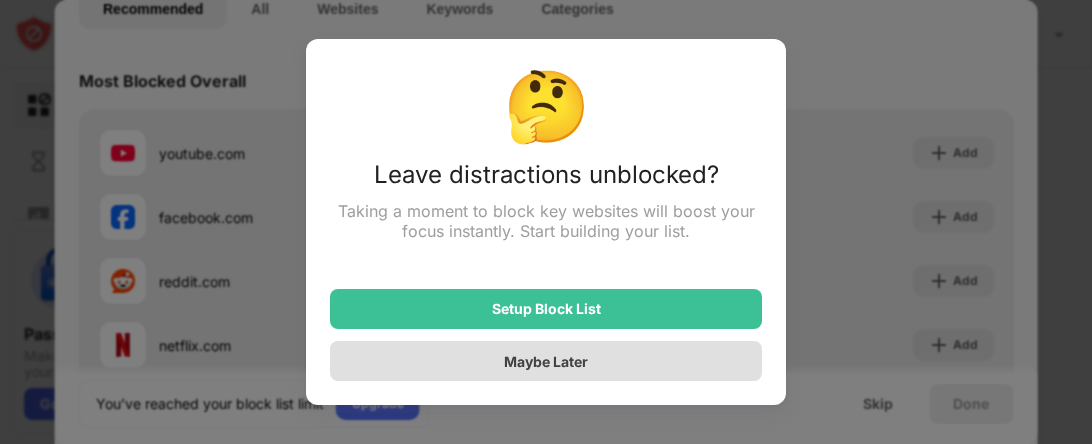 click on "Maybe Later" at bounding box center (546, 361) 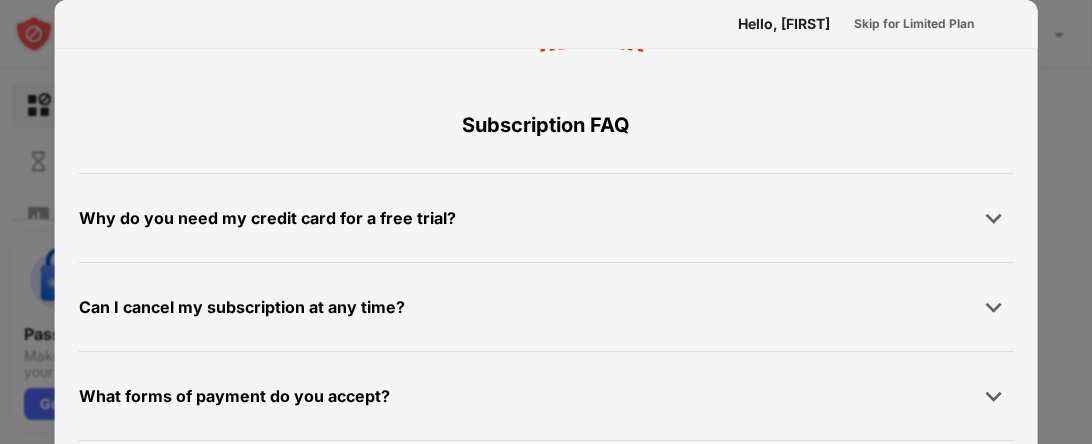scroll, scrollTop: 0, scrollLeft: 0, axis: both 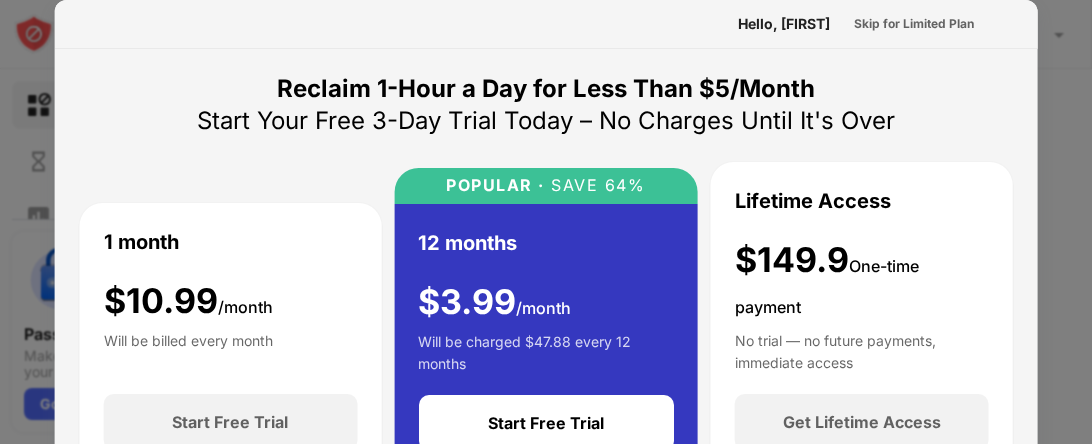 click on "Hello, [FIRST]" at bounding box center (783, 24) 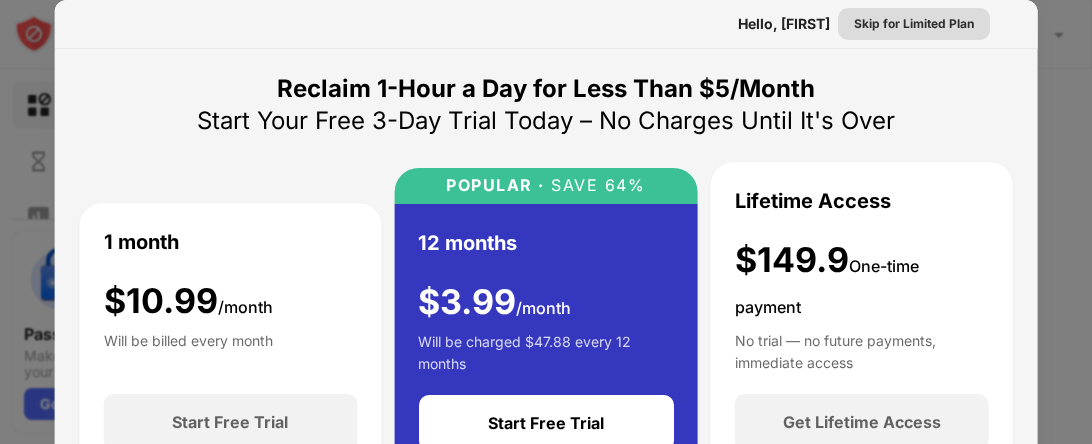 click on "Skip for Limited Plan" at bounding box center (913, 24) 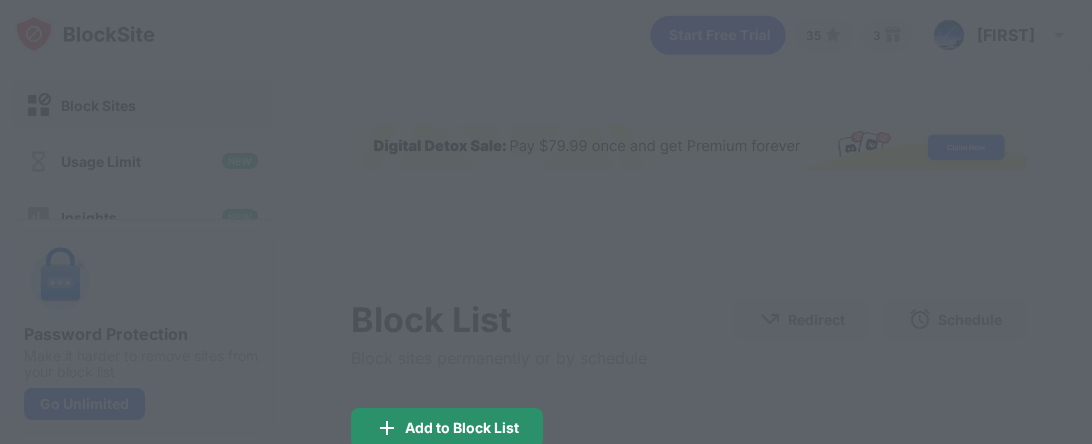 click on "Add to Block List" at bounding box center [462, 428] 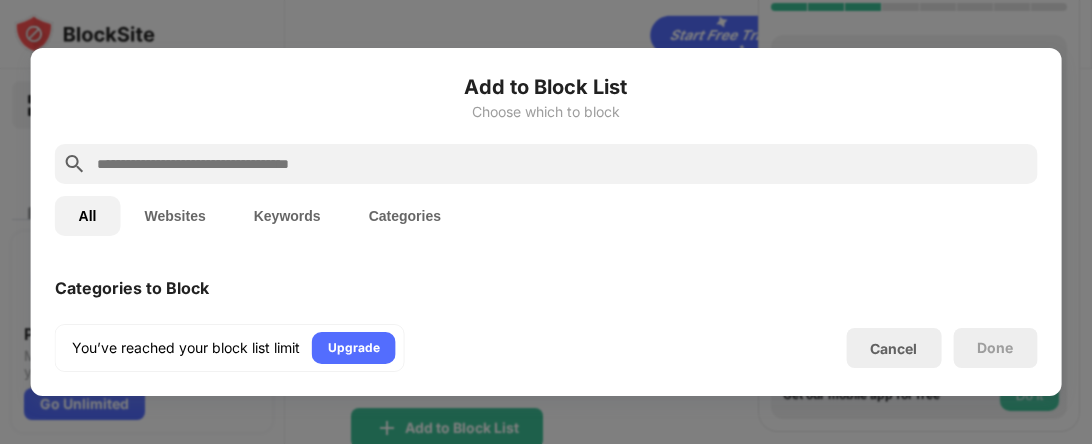 scroll, scrollTop: 0, scrollLeft: 0, axis: both 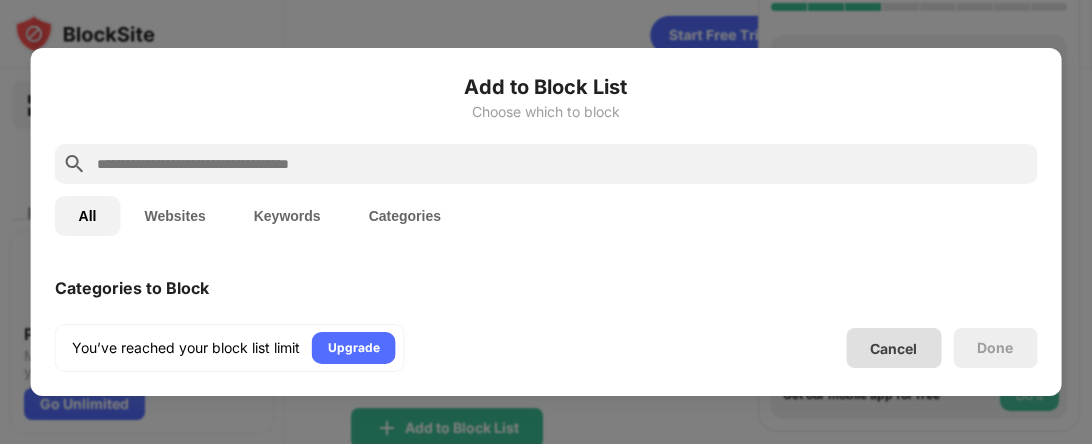 click on "Cancel" at bounding box center (893, 348) 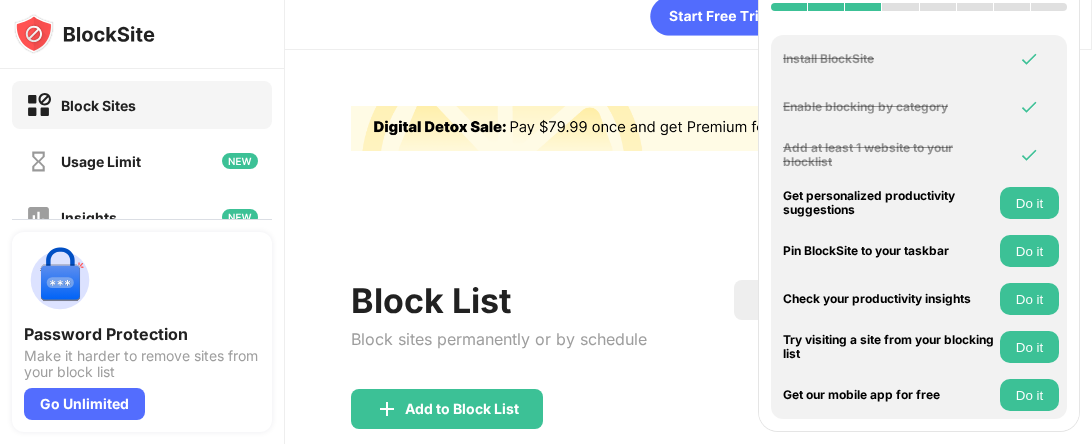 scroll, scrollTop: 0, scrollLeft: 0, axis: both 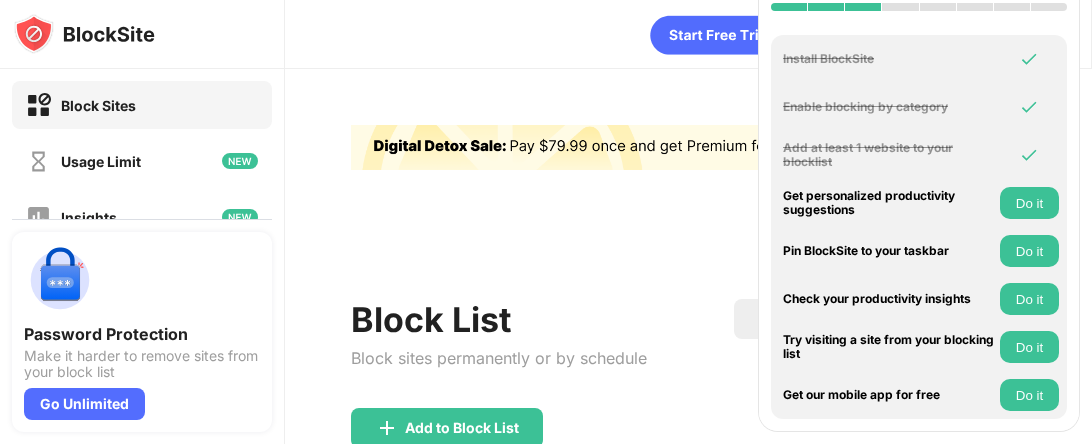 click on "Do it" at bounding box center [1029, 251] 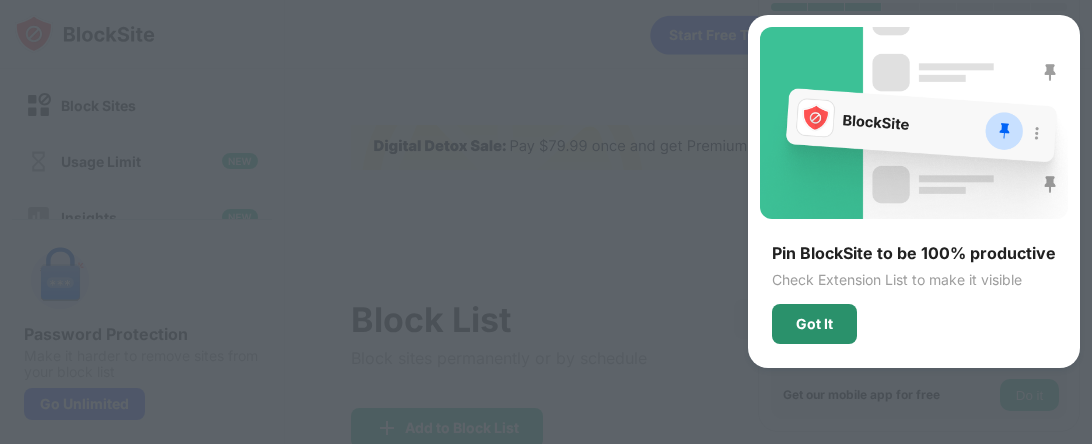 click on "Got It" at bounding box center [814, 324] 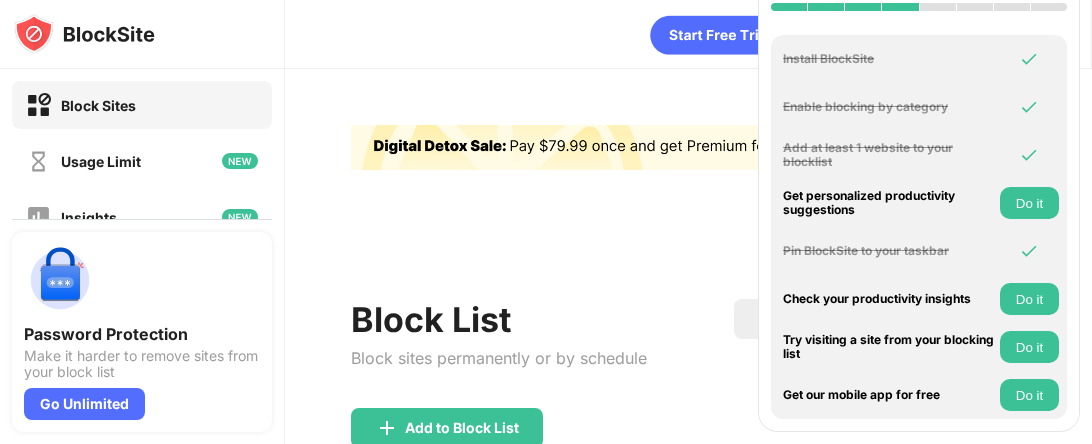 click on "Do it" at bounding box center (1029, 203) 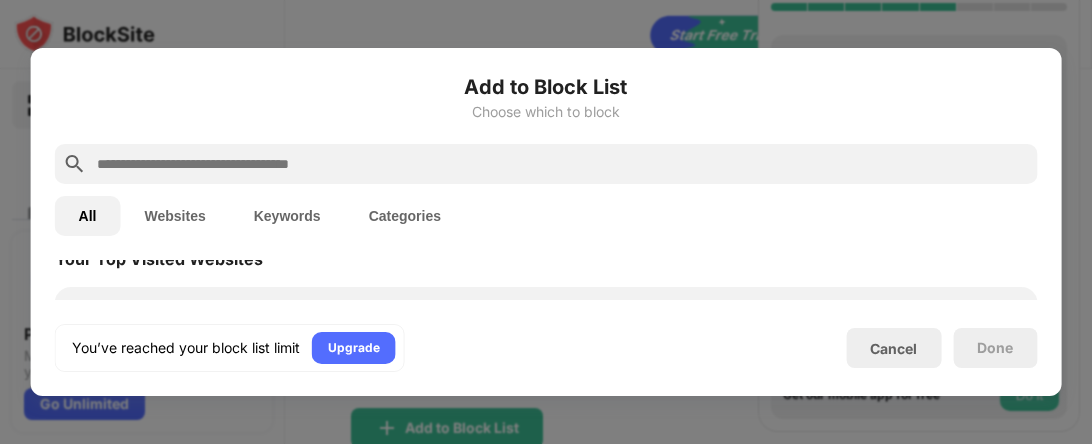 scroll, scrollTop: 796, scrollLeft: 0, axis: vertical 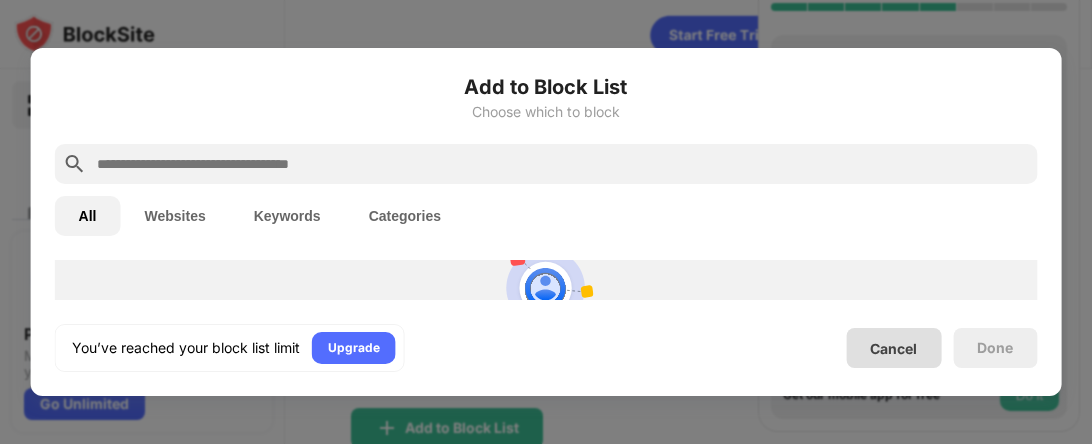 click on "Cancel" at bounding box center [893, 348] 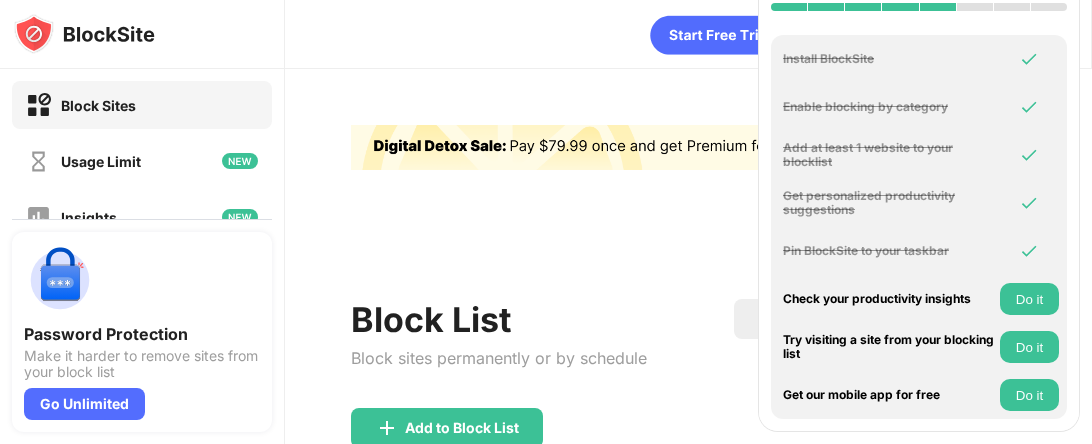 click on "Do it" at bounding box center [1029, 347] 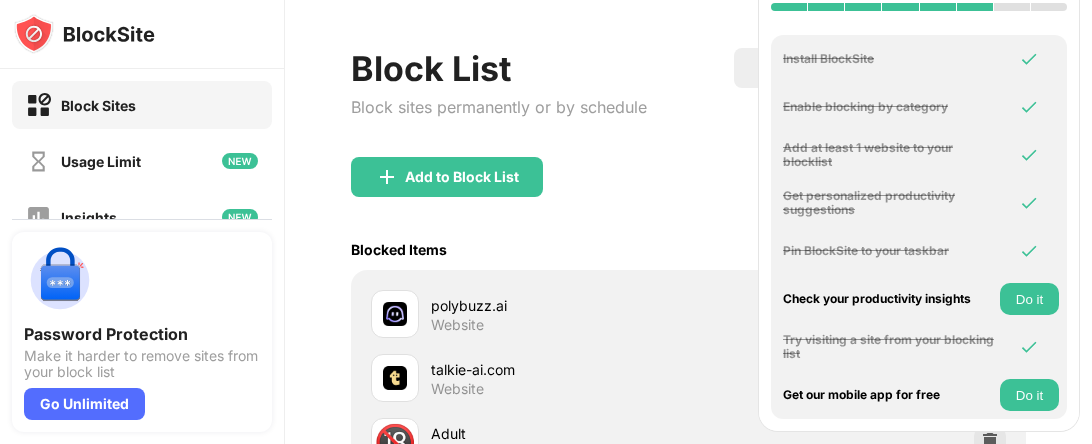 scroll, scrollTop: 258, scrollLeft: 0, axis: vertical 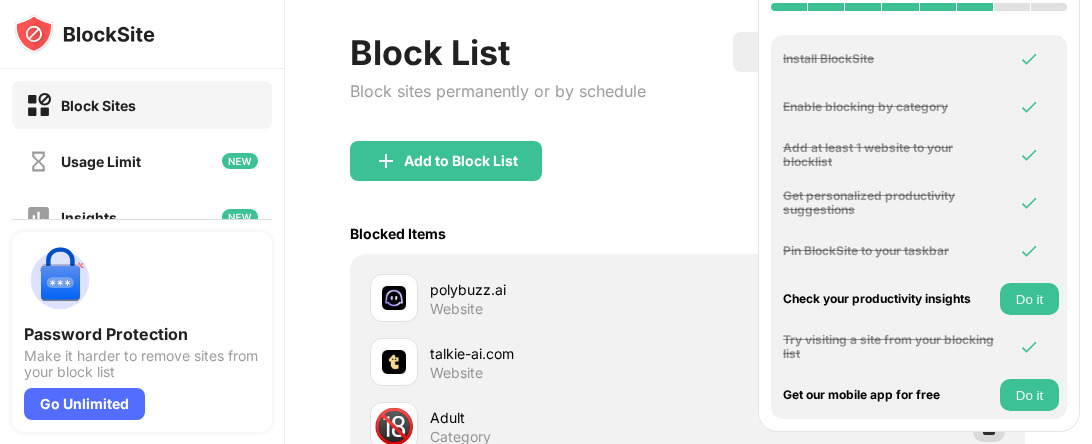 click at bounding box center [989, 426] 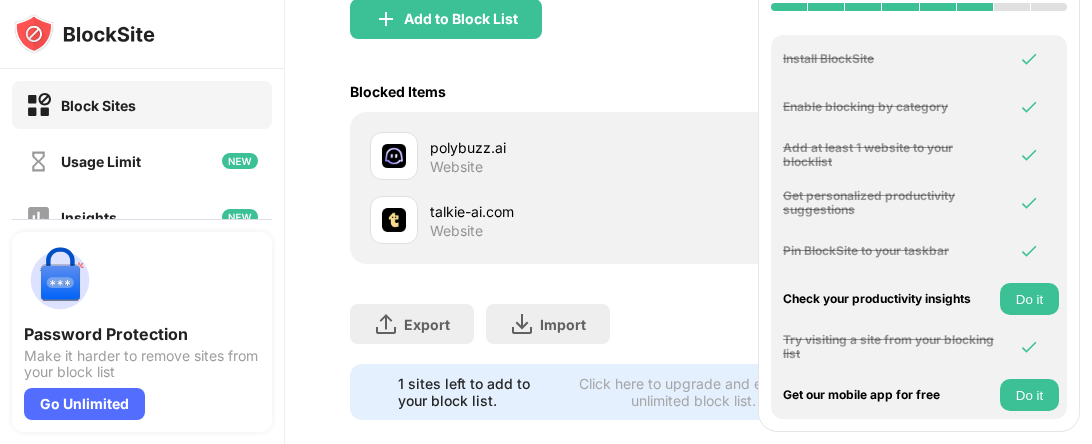 scroll, scrollTop: 438, scrollLeft: 1, axis: both 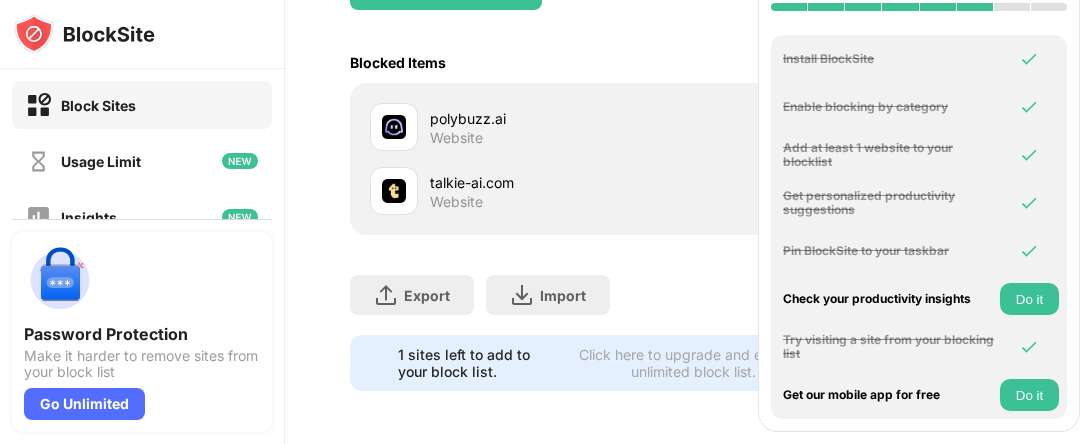 click on "Do it" at bounding box center [1029, 299] 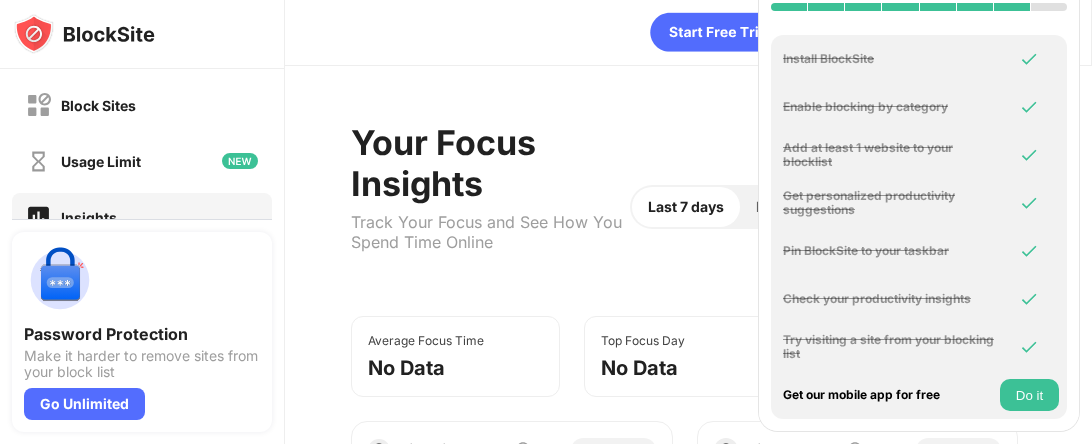 scroll, scrollTop: 0, scrollLeft: 0, axis: both 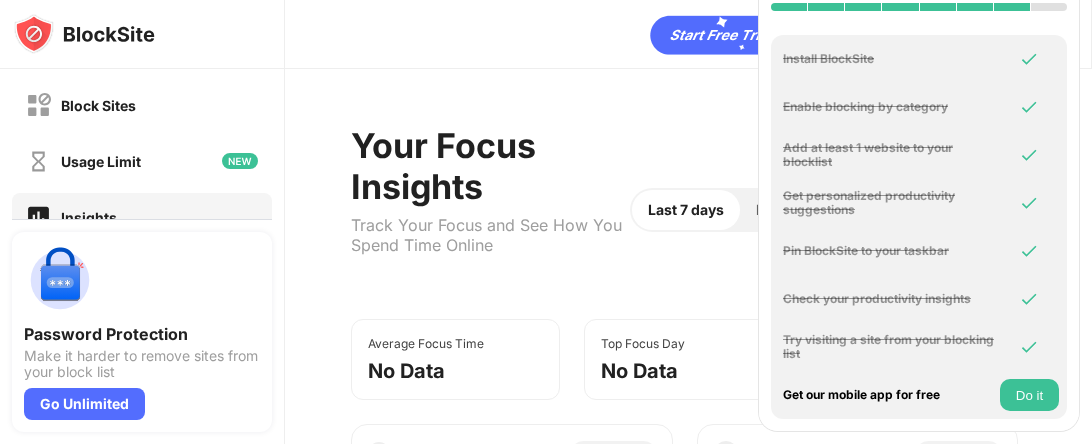 click on "Do it" at bounding box center [1029, 395] 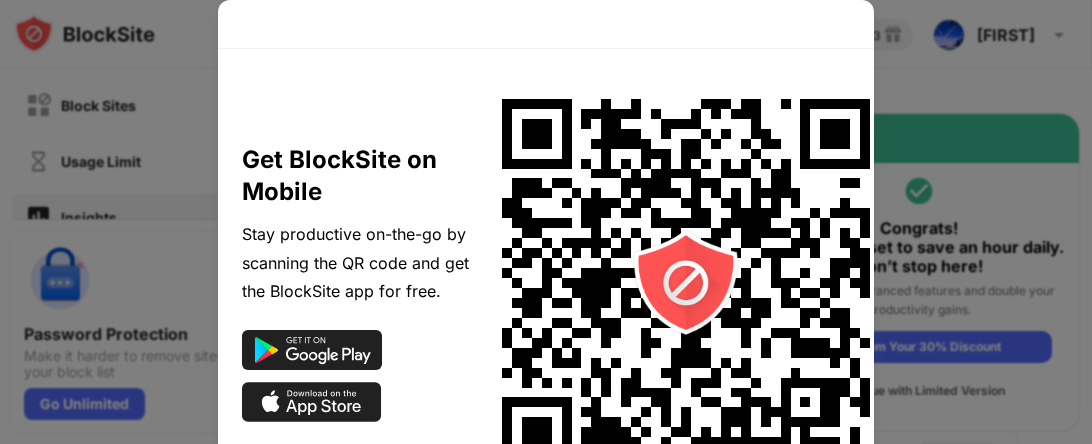 click at bounding box center [312, 350] 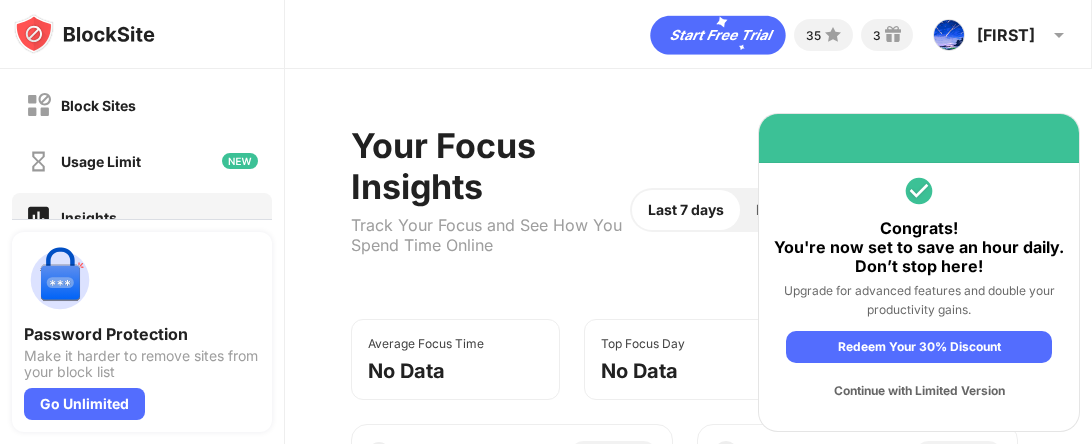 click at bounding box center [84, 34] 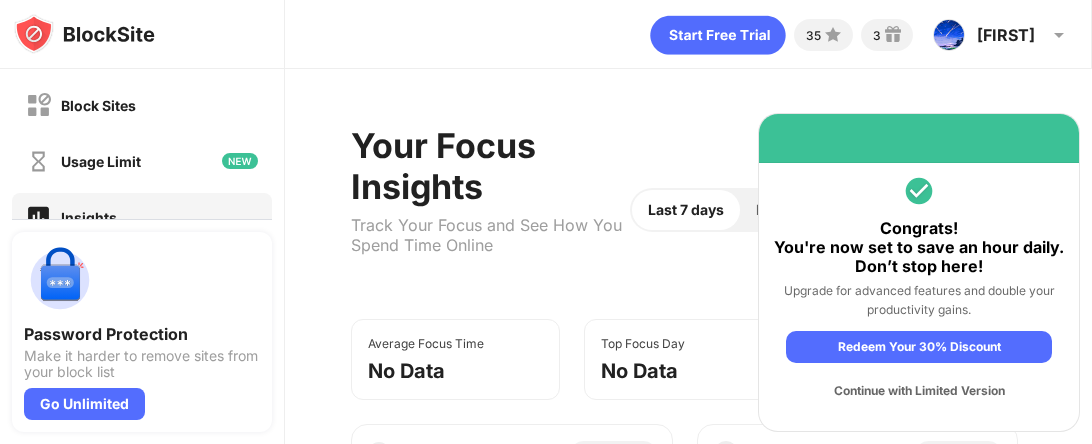 click at bounding box center (84, 34) 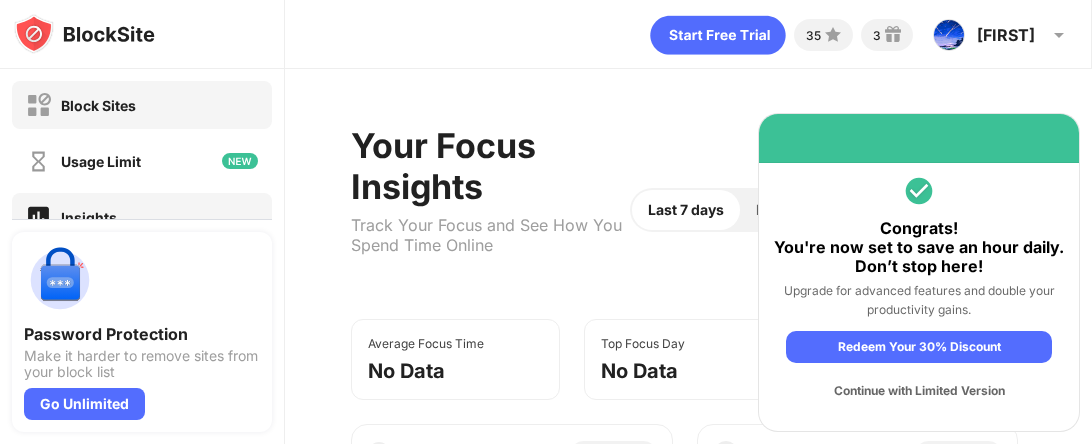 click on "Block Sites" at bounding box center (98, 105) 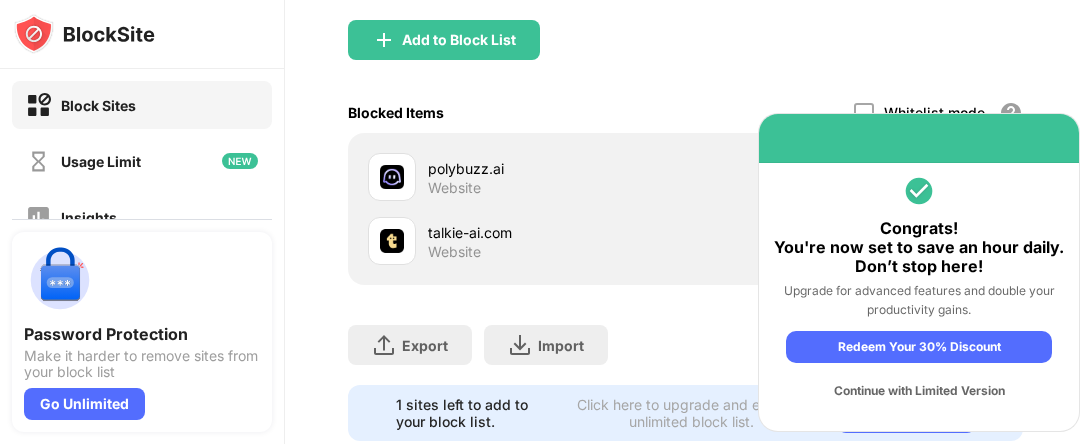 scroll, scrollTop: 218, scrollLeft: 3, axis: both 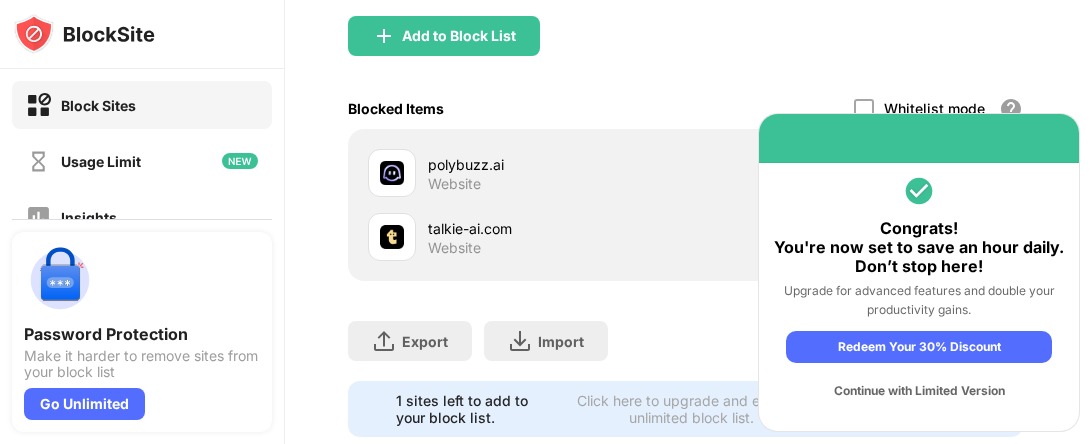 click on "Export Export Files (for websites items only) Import Import Files (for websites items only)" at bounding box center (686, 331) 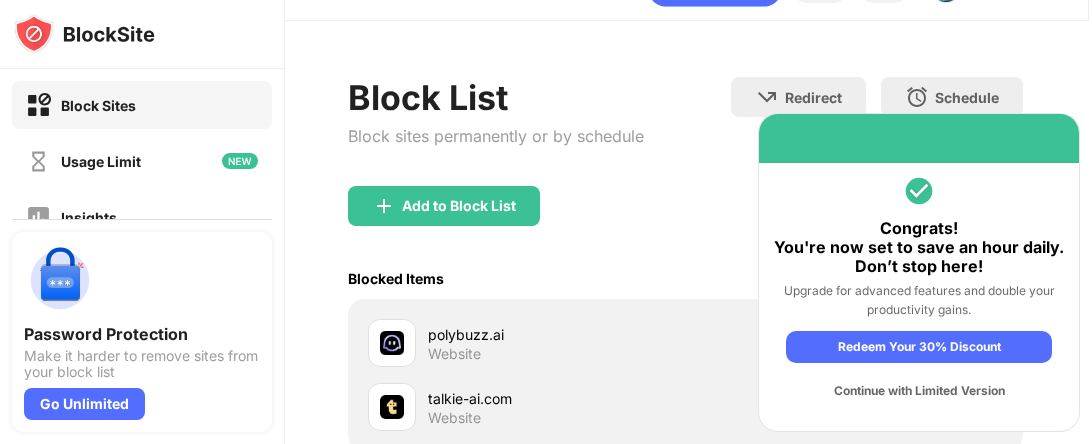 scroll, scrollTop: 47, scrollLeft: 3, axis: both 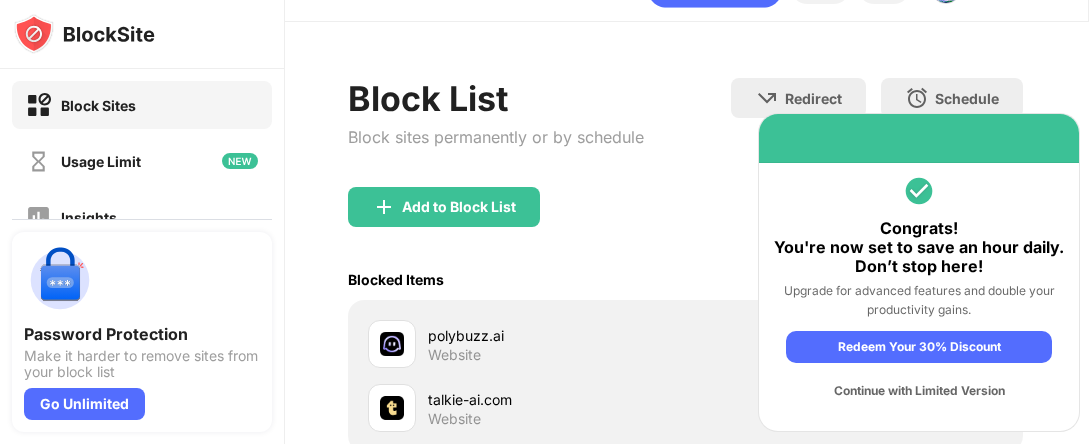 click on "Redeem Your 30% Discount" at bounding box center (919, 347) 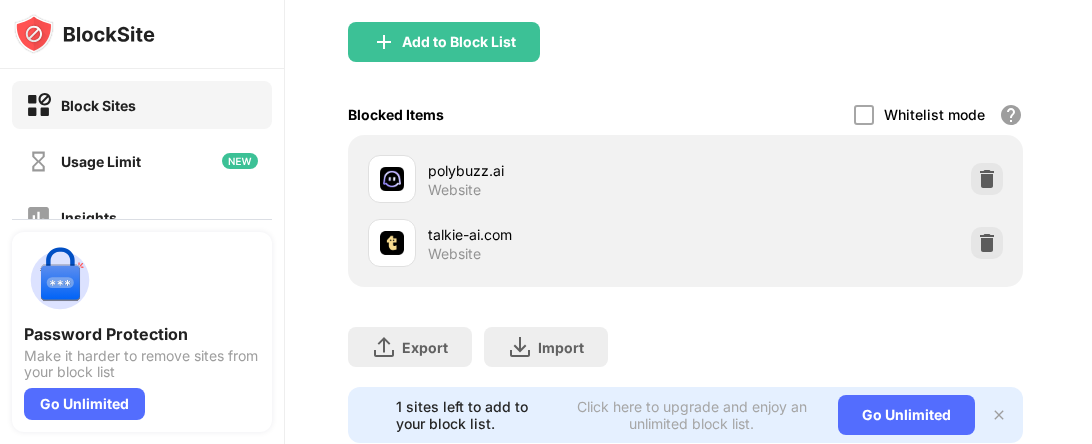 scroll, scrollTop: 215, scrollLeft: 3, axis: both 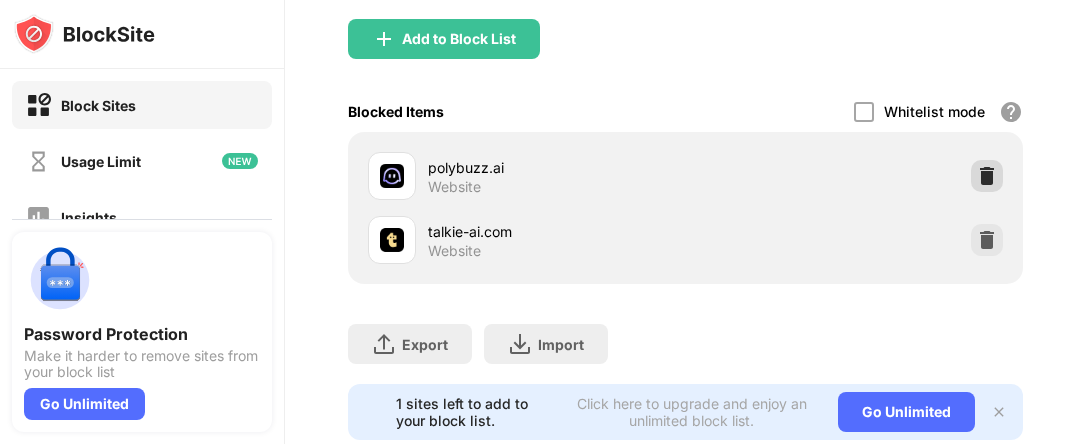 click at bounding box center [987, 176] 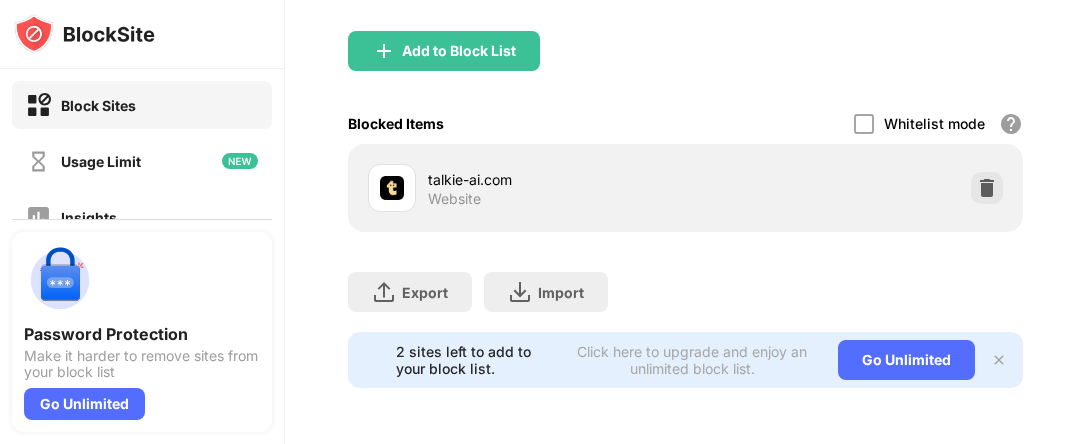 scroll, scrollTop: 201, scrollLeft: 3, axis: both 